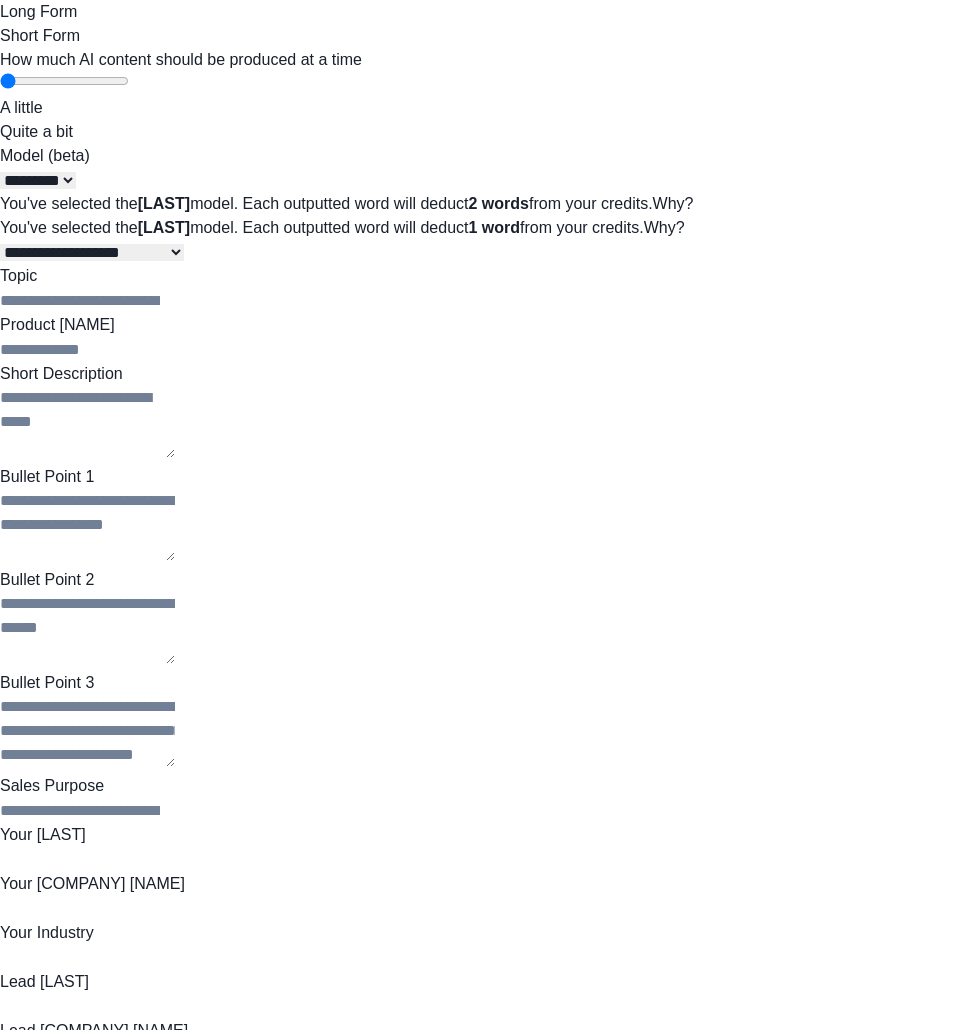 scroll, scrollTop: 0, scrollLeft: 0, axis: both 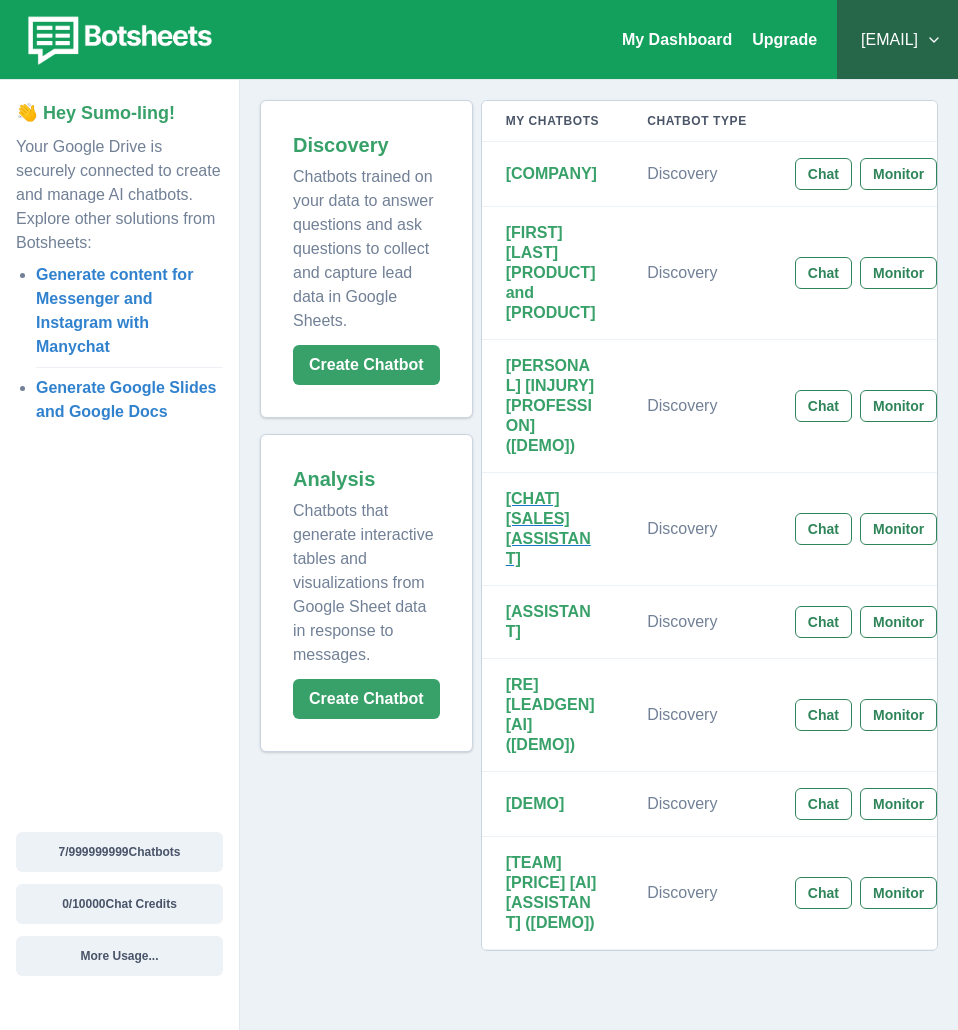 click on "Onoma Chat Sales Assistant" at bounding box center [548, 528] 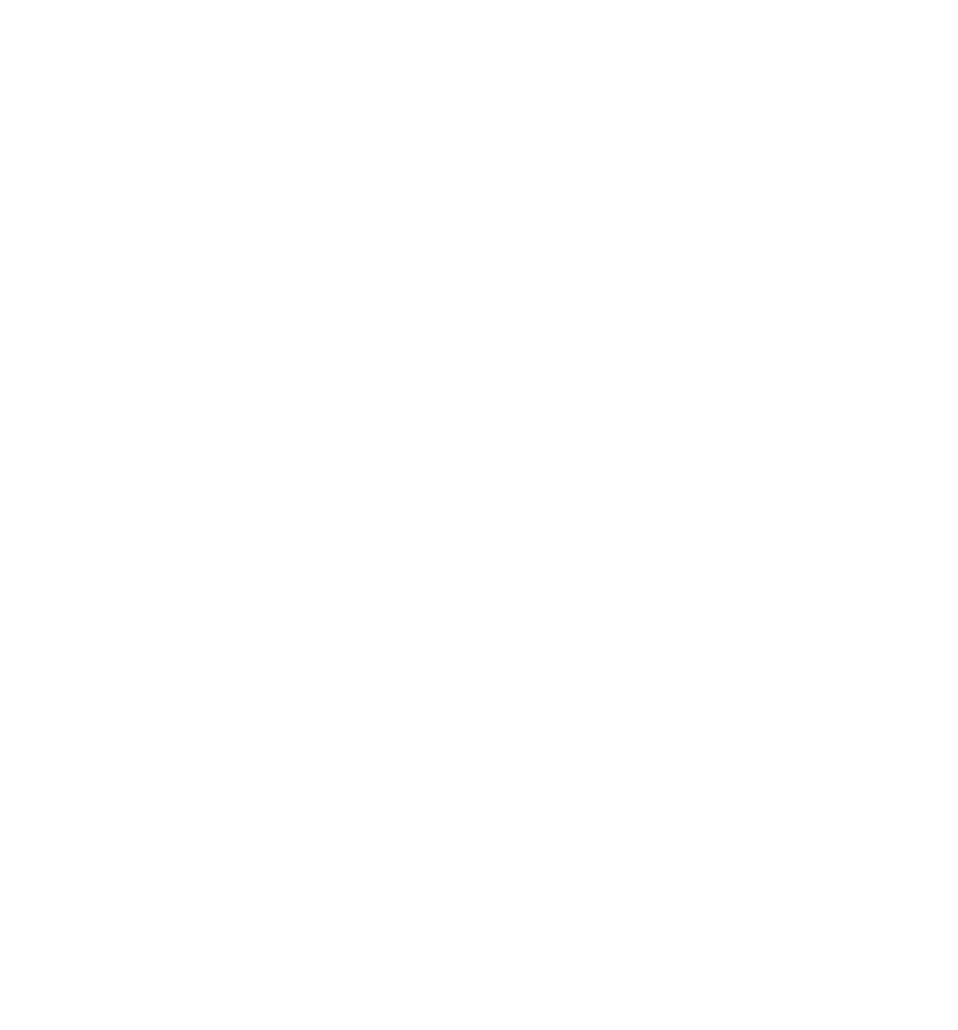 scroll, scrollTop: 0, scrollLeft: 0, axis: both 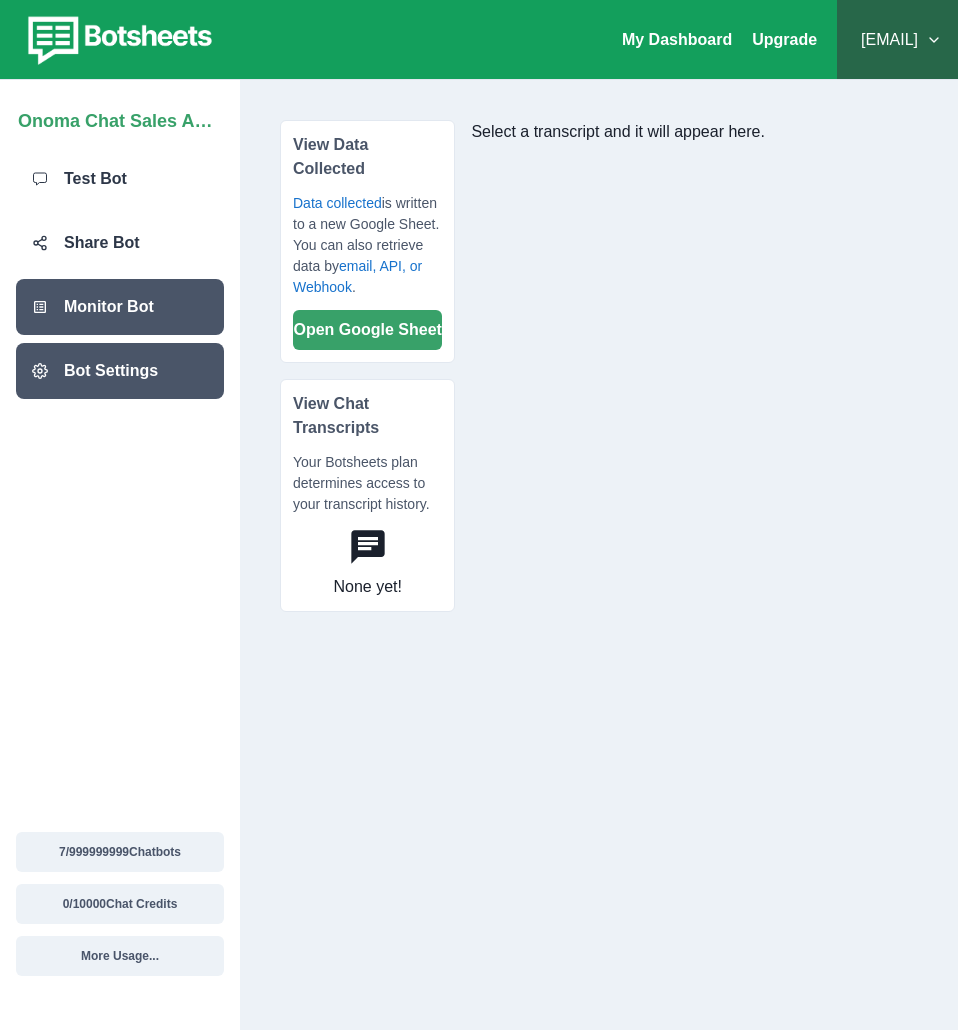 click on "Bot Settings" at bounding box center [111, 371] 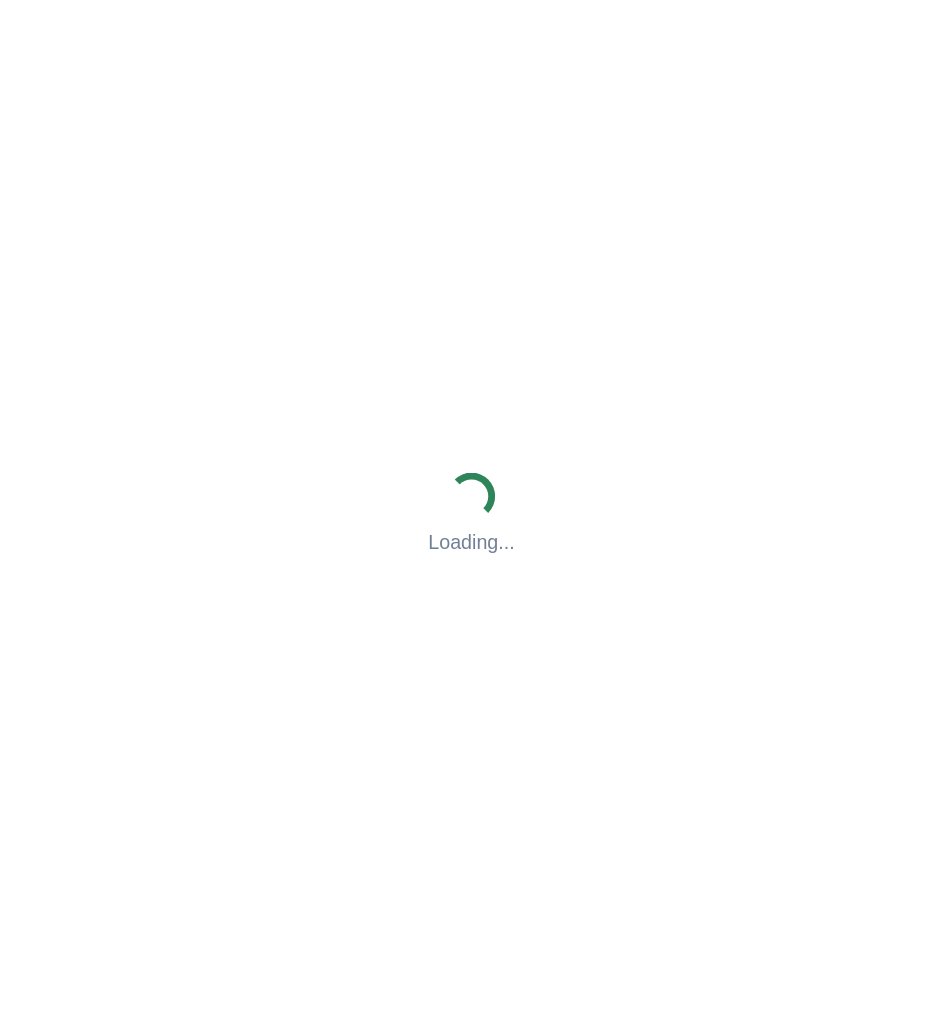 scroll, scrollTop: 0, scrollLeft: 0, axis: both 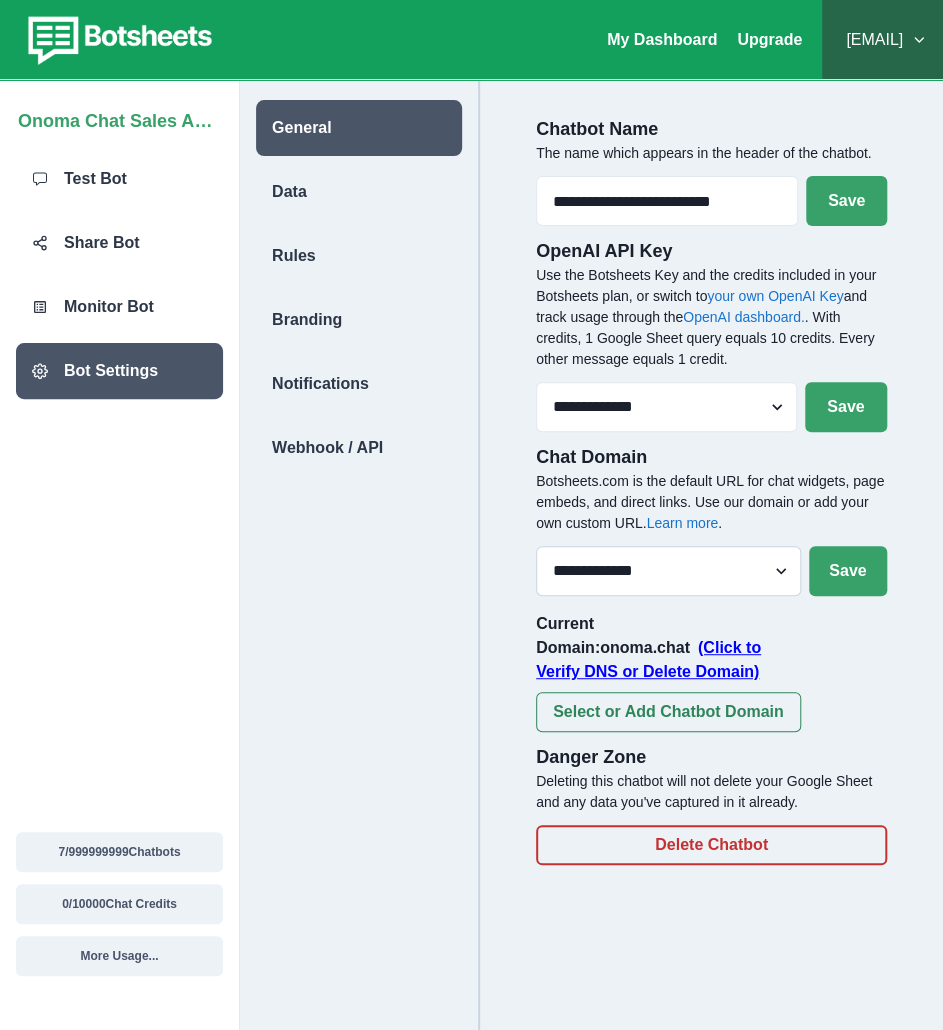 click on "**********" at bounding box center [668, 571] 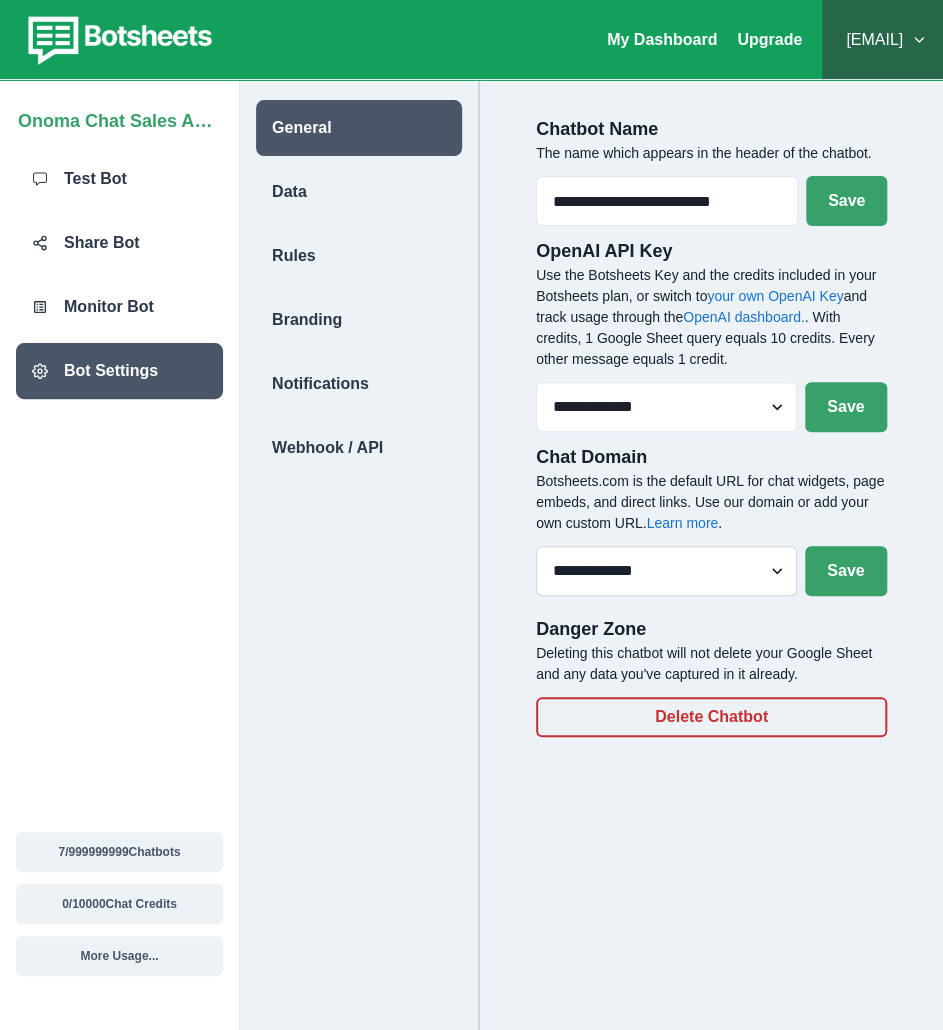 drag, startPoint x: 754, startPoint y: 583, endPoint x: 750, endPoint y: 594, distance: 11.7046995 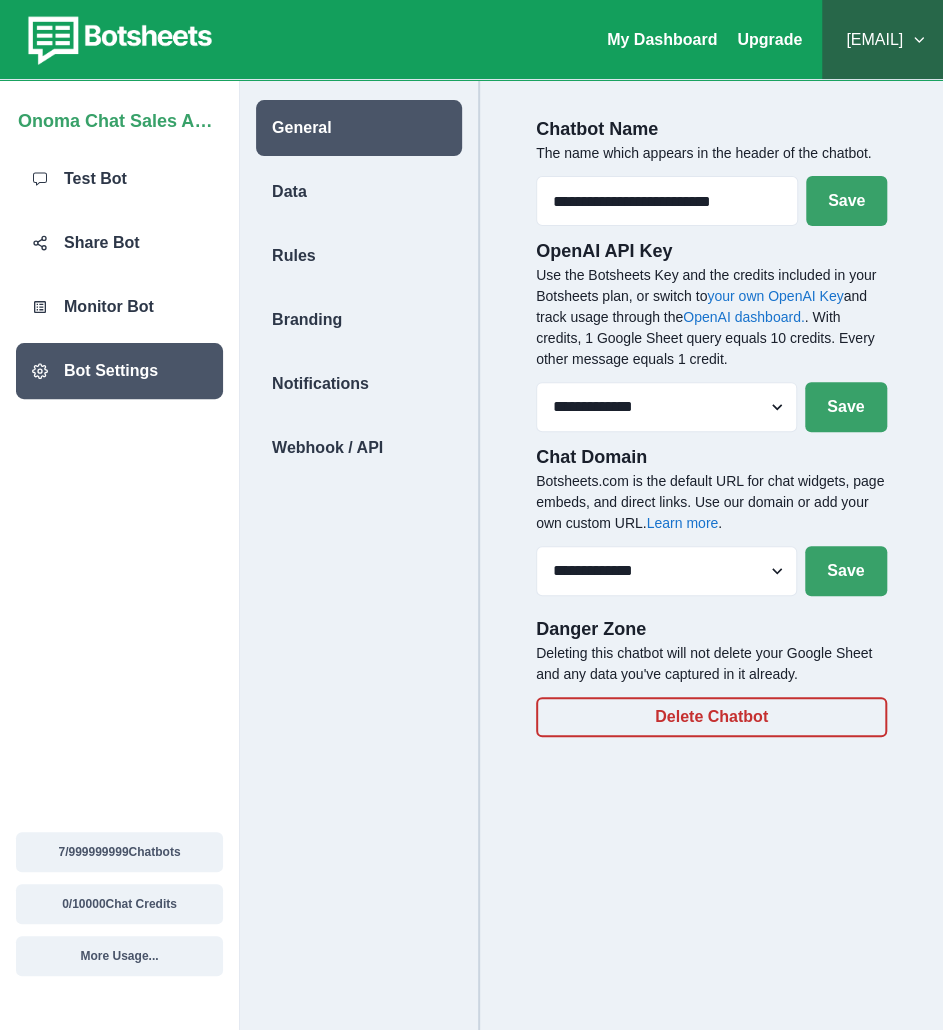 click on "Deleting this chatbot will not delete your Google Sheet and any data you've captured in it already." at bounding box center (711, 664) 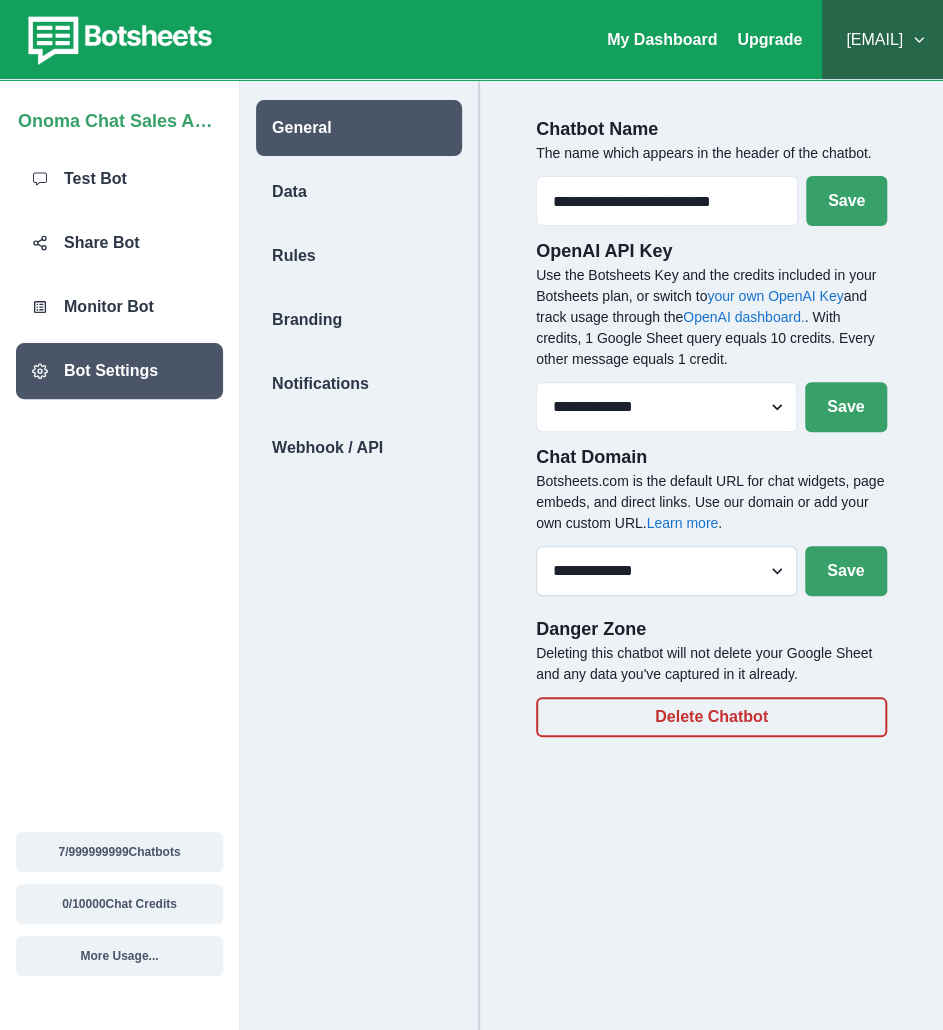 click on "**********" at bounding box center [666, 571] 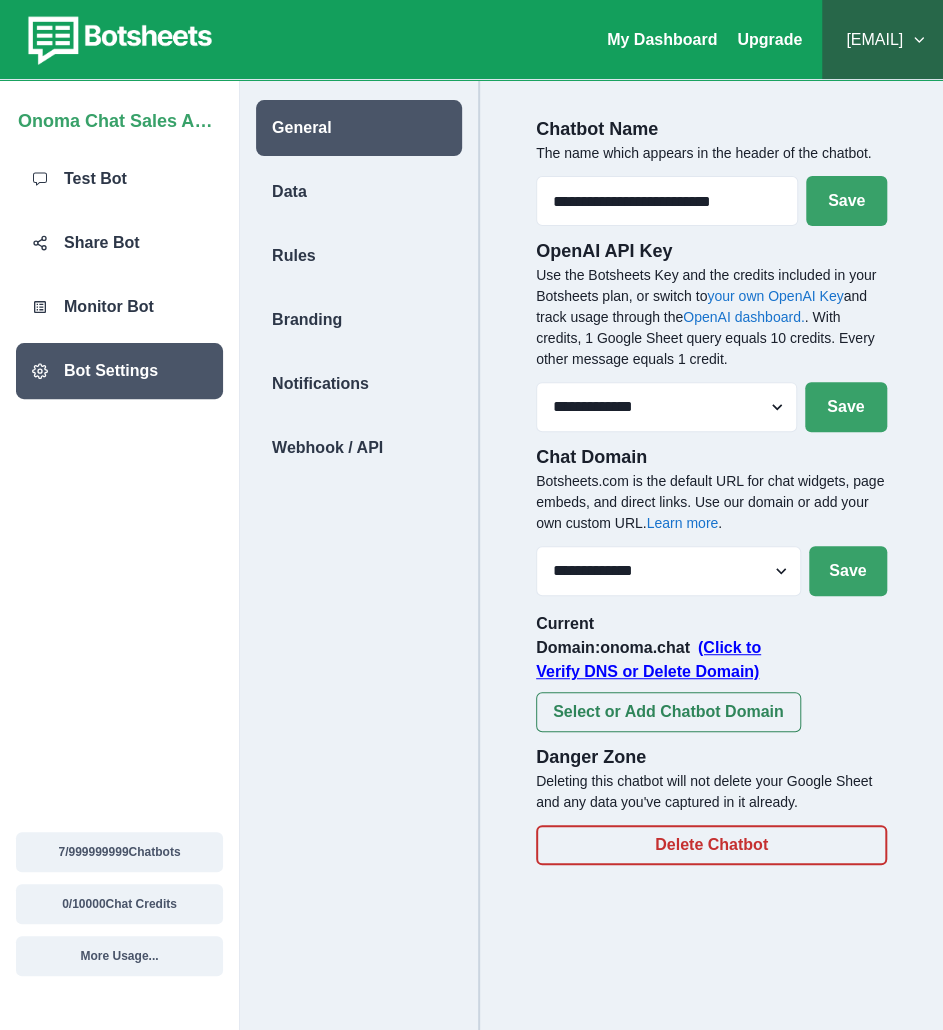 click on "(Click to Verify DNS or Delete Domain)" at bounding box center (648, 659) 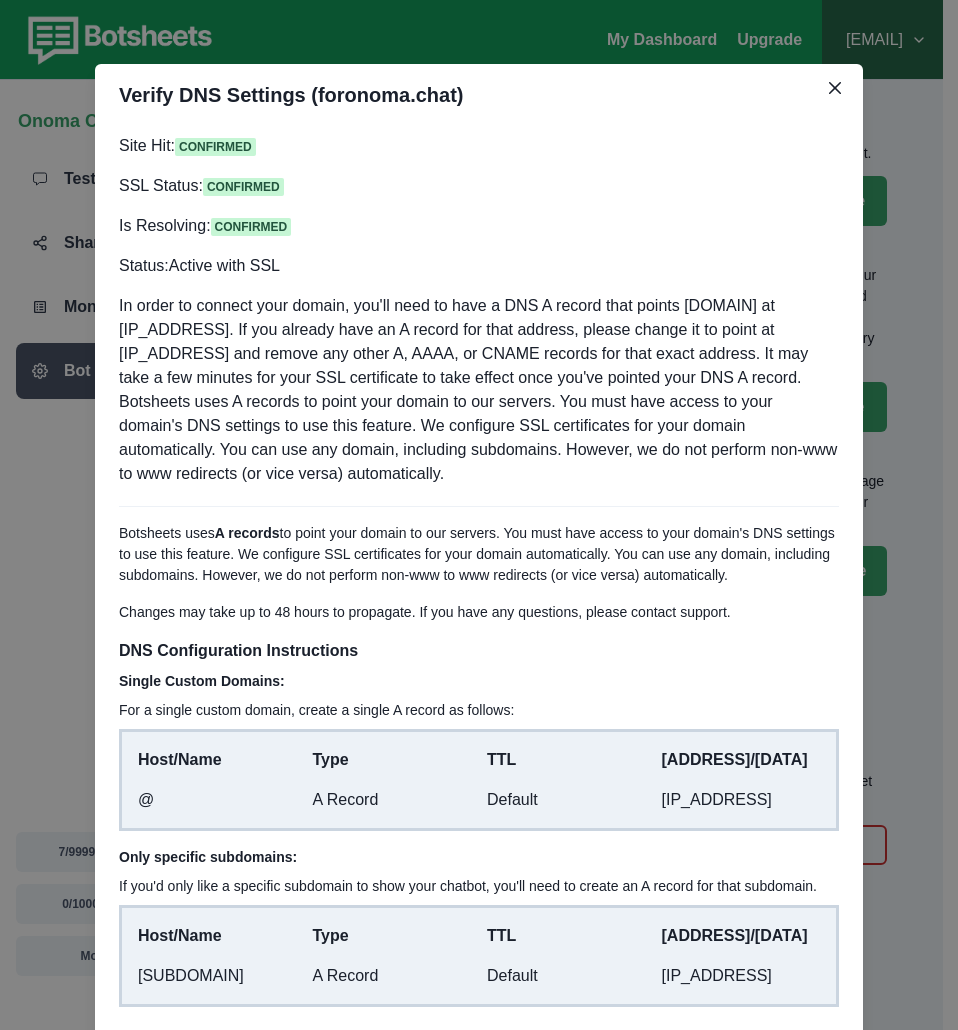 drag, startPoint x: 716, startPoint y: 966, endPoint x: 671, endPoint y: 823, distance: 149.91331 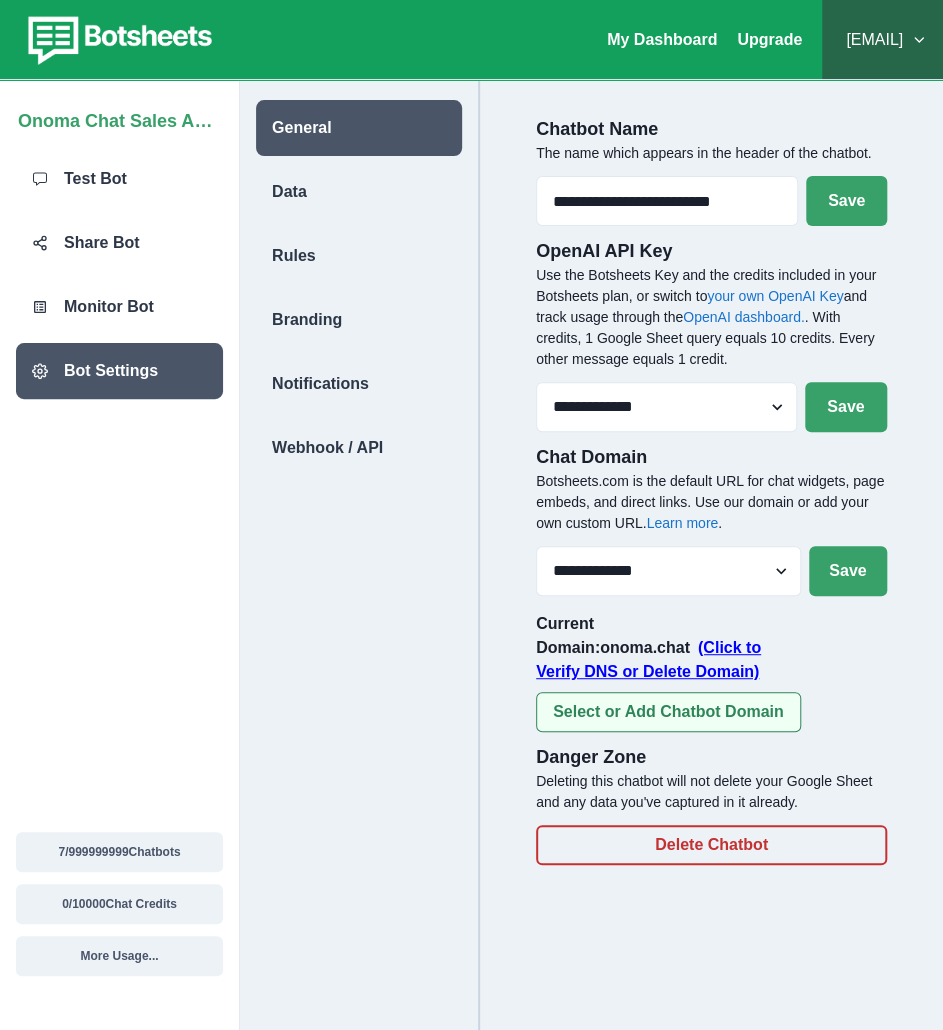click on "Select or Add Chatbot Domain" at bounding box center (668, 712) 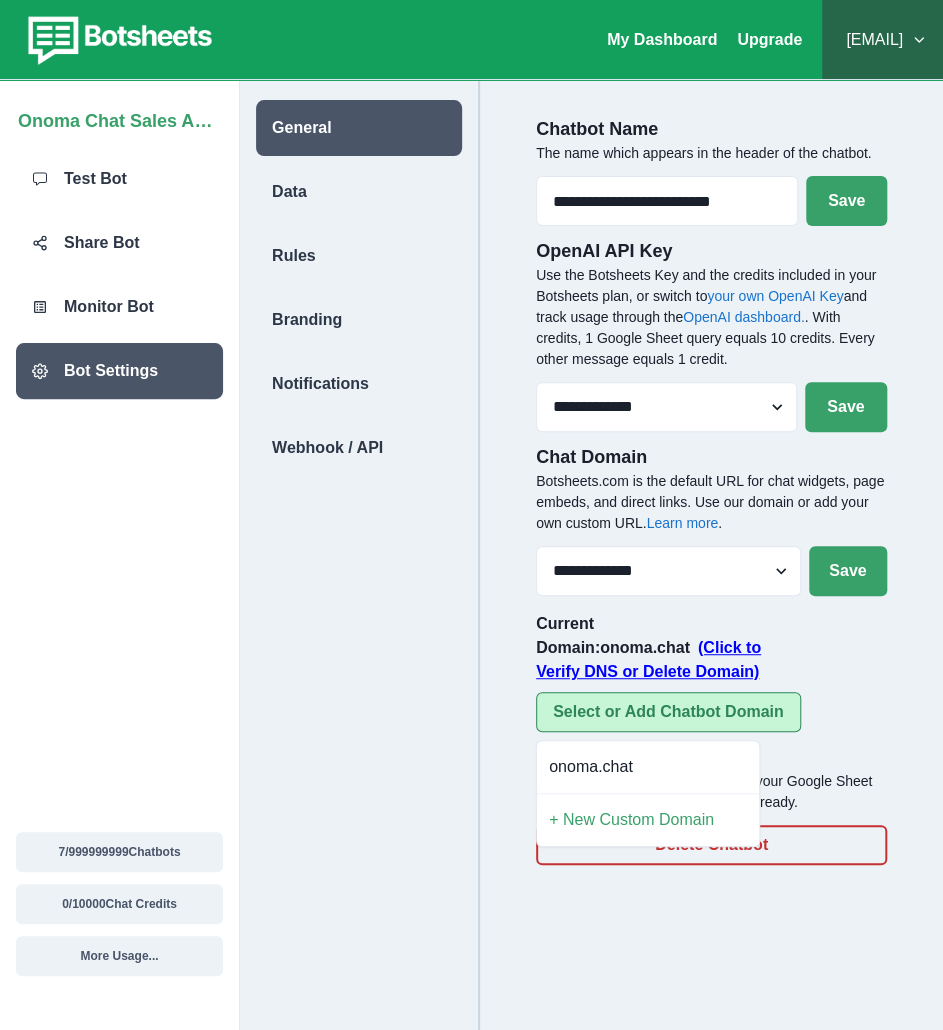 click on "Select or Add Chatbot Domain" at bounding box center [668, 712] 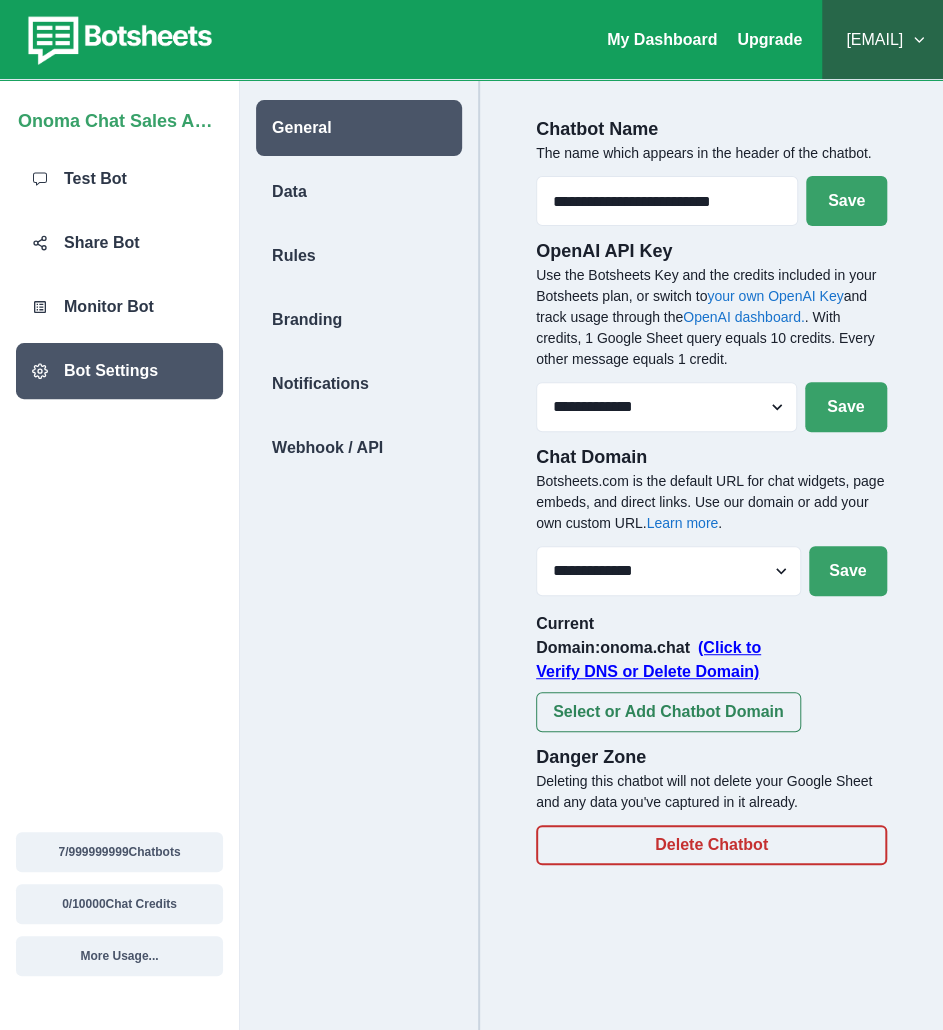 click on "Current Domain:  [DOMAIN] ([CLICK] [TO] [VERIFY] [DNS] [OR] [DELETE] [DOMAIN])" at bounding box center (668, 648) 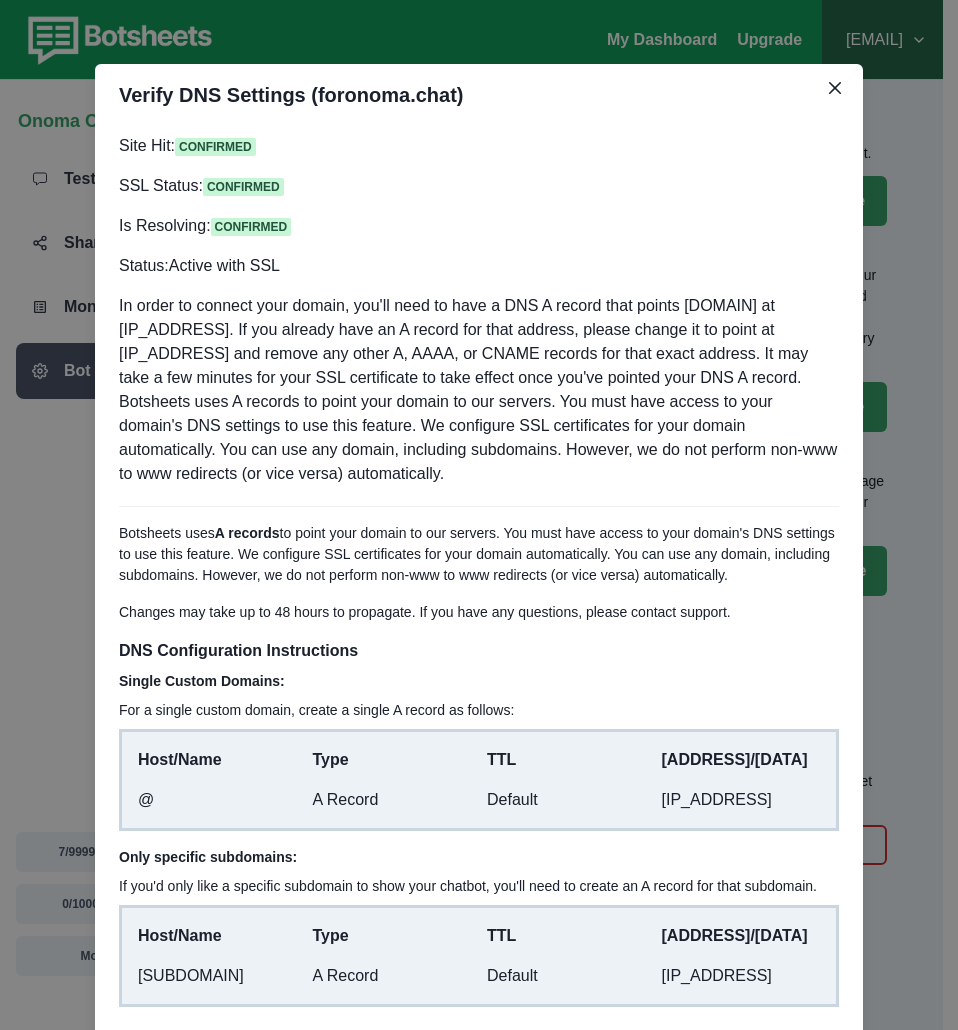 click on "Close" at bounding box center [801, 1067] 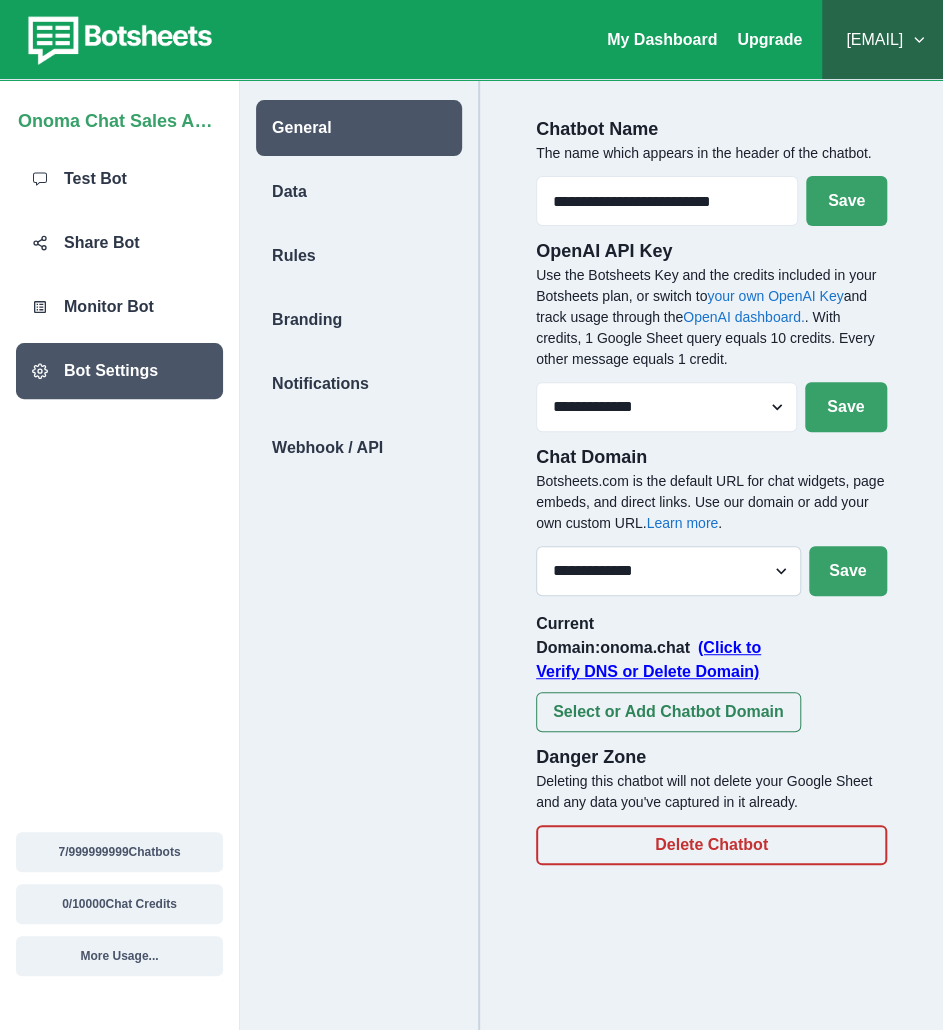 click on "**********" at bounding box center (668, 571) 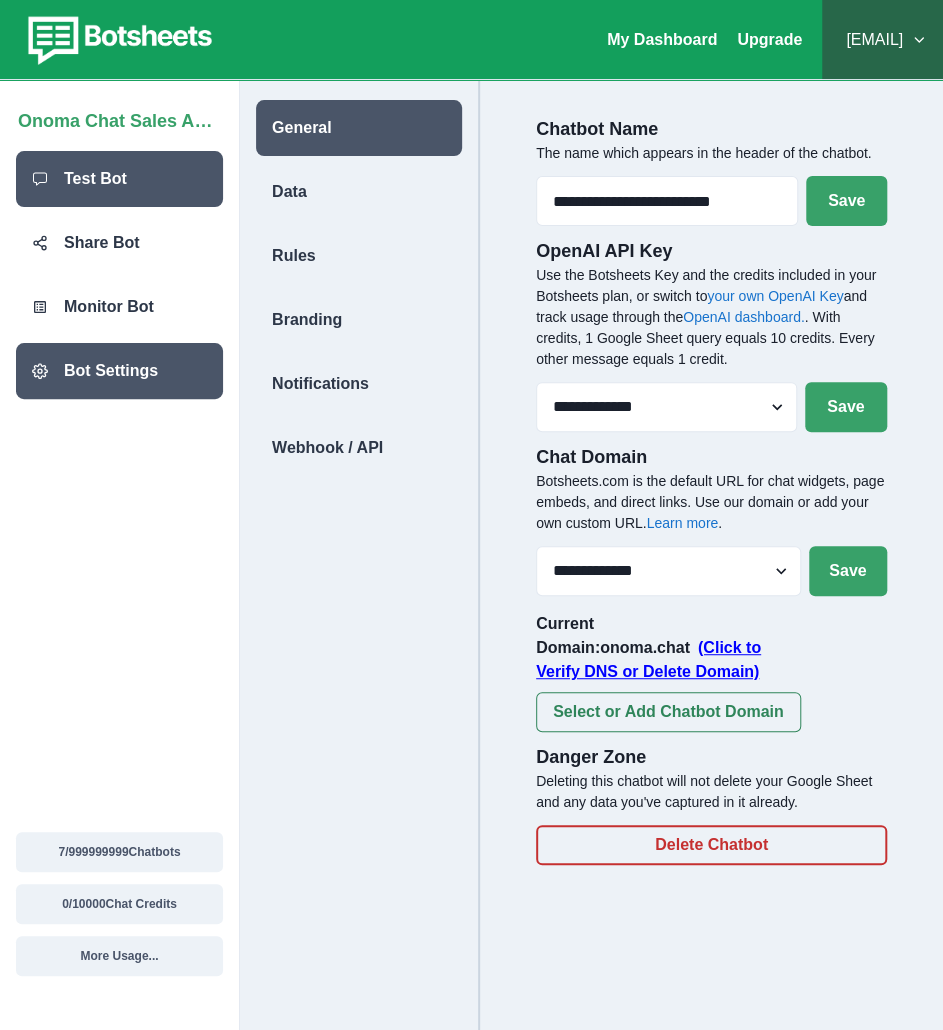 click on "Test Bot" at bounding box center (119, 179) 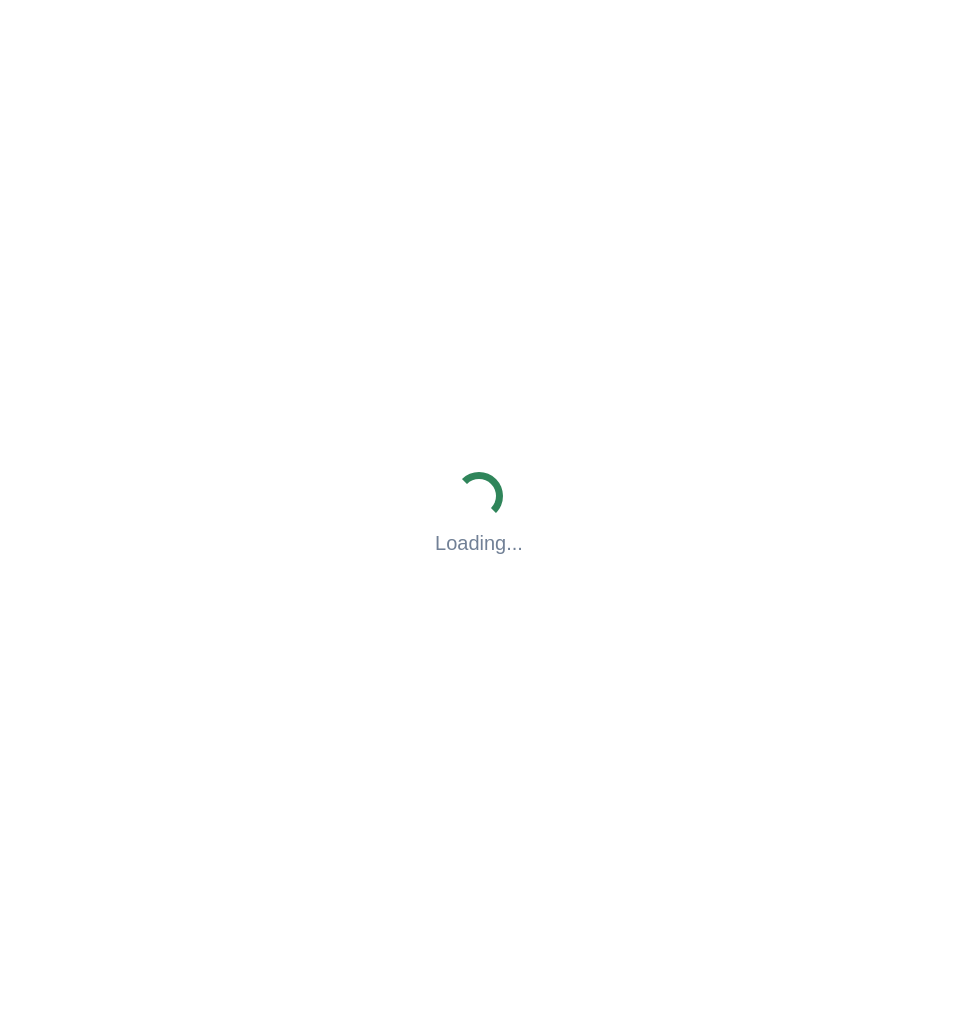scroll, scrollTop: 0, scrollLeft: 0, axis: both 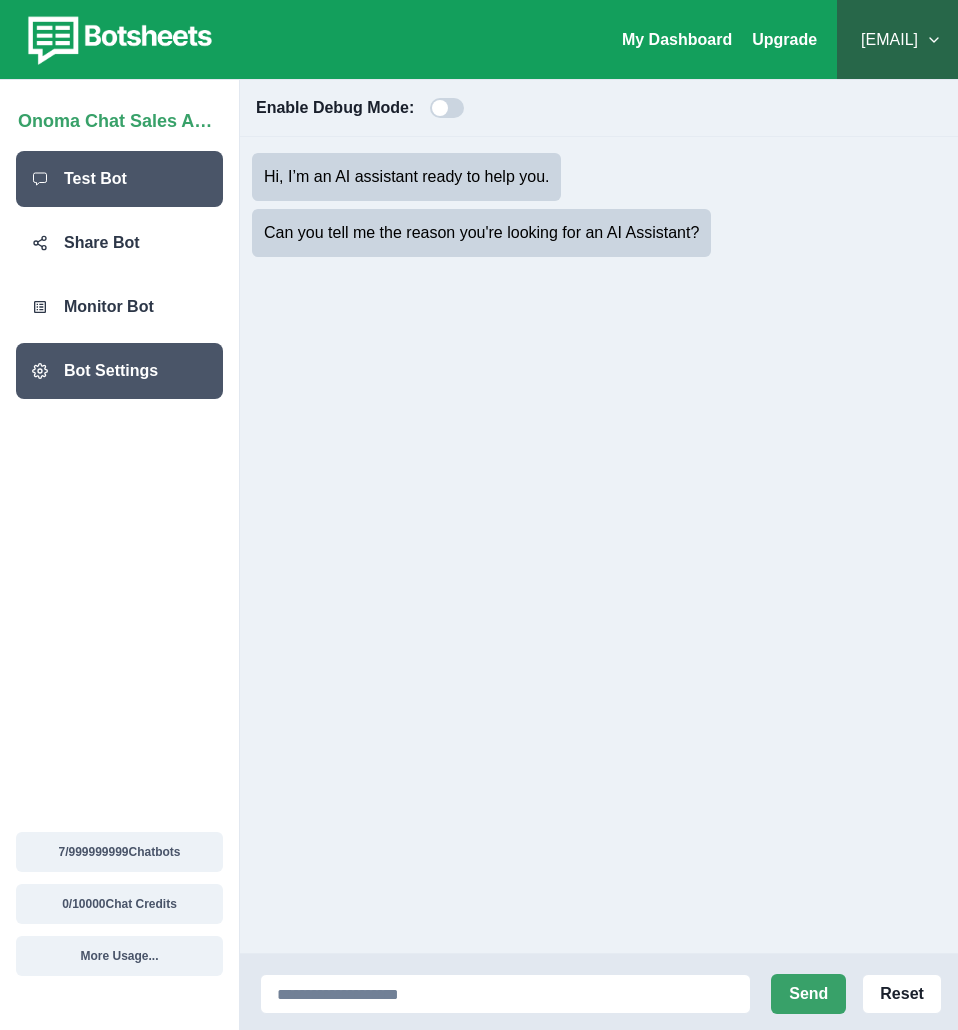 click on "Bot Settings" at bounding box center [111, 371] 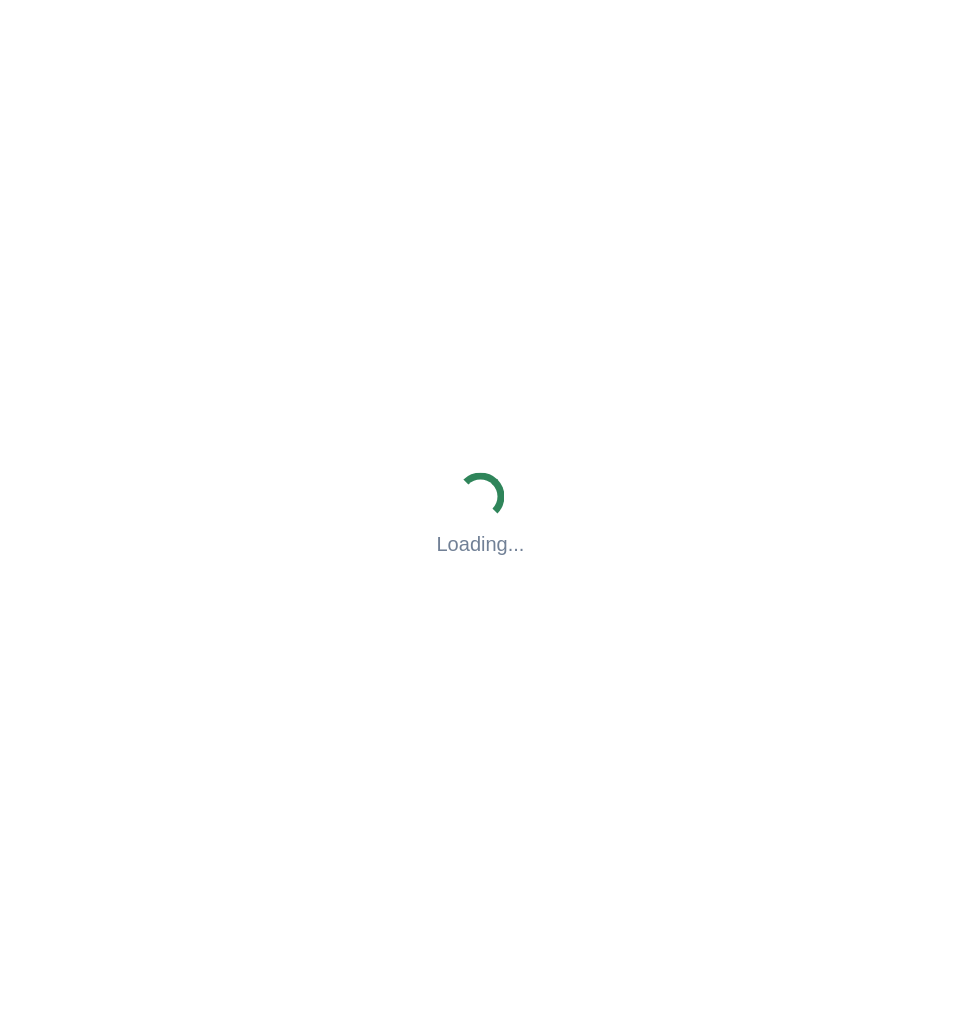 scroll, scrollTop: 0, scrollLeft: 0, axis: both 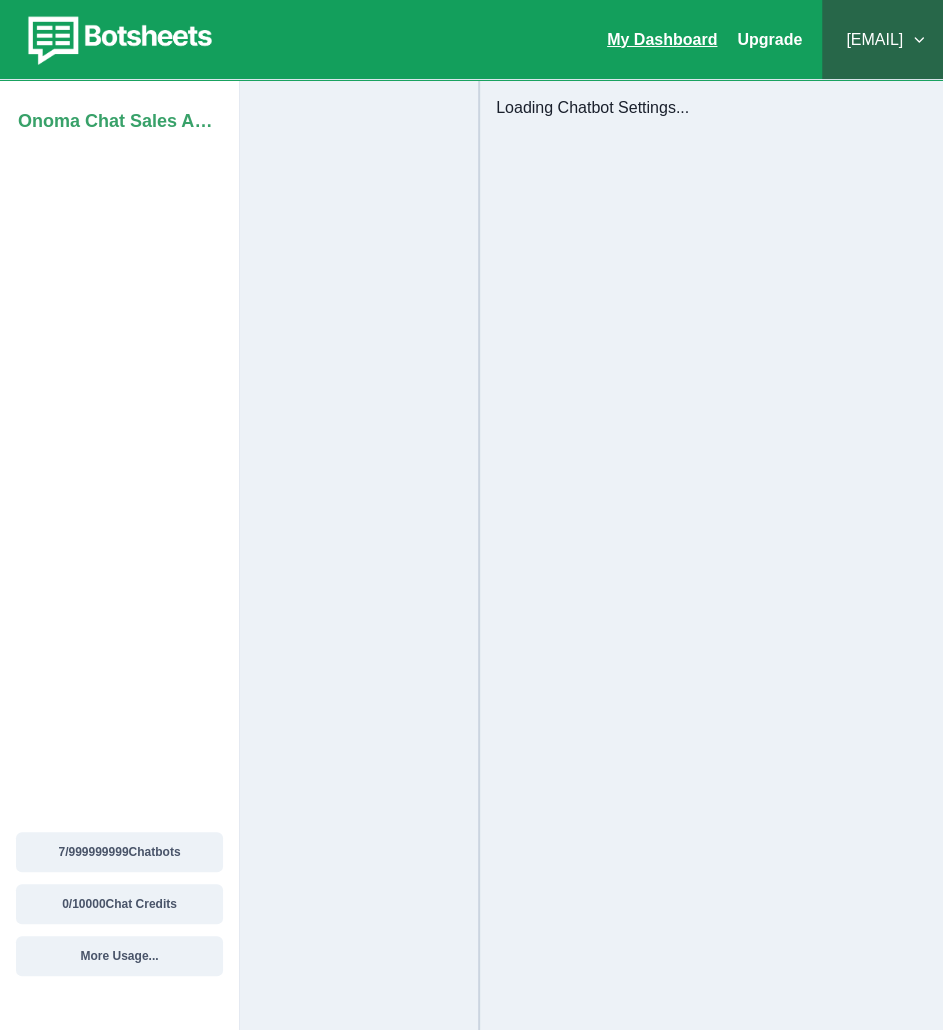 select on "**********" 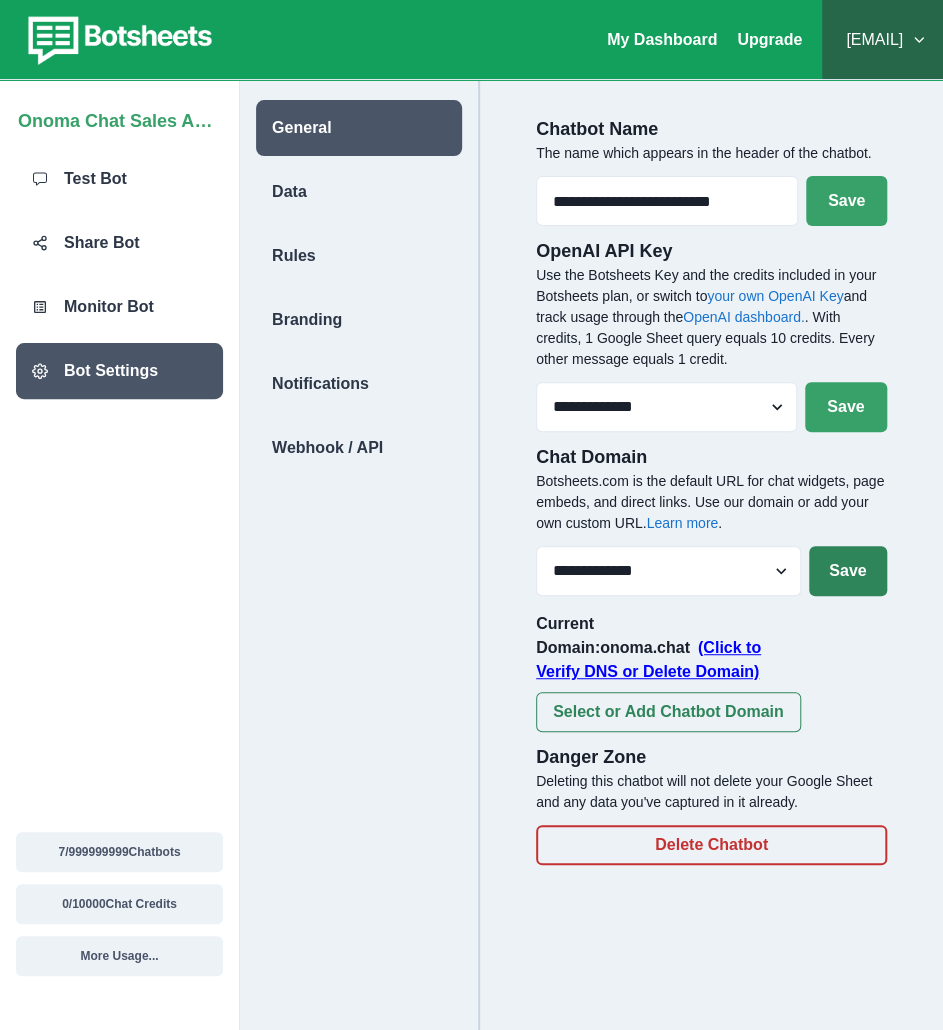 click on "Save" at bounding box center (848, 571) 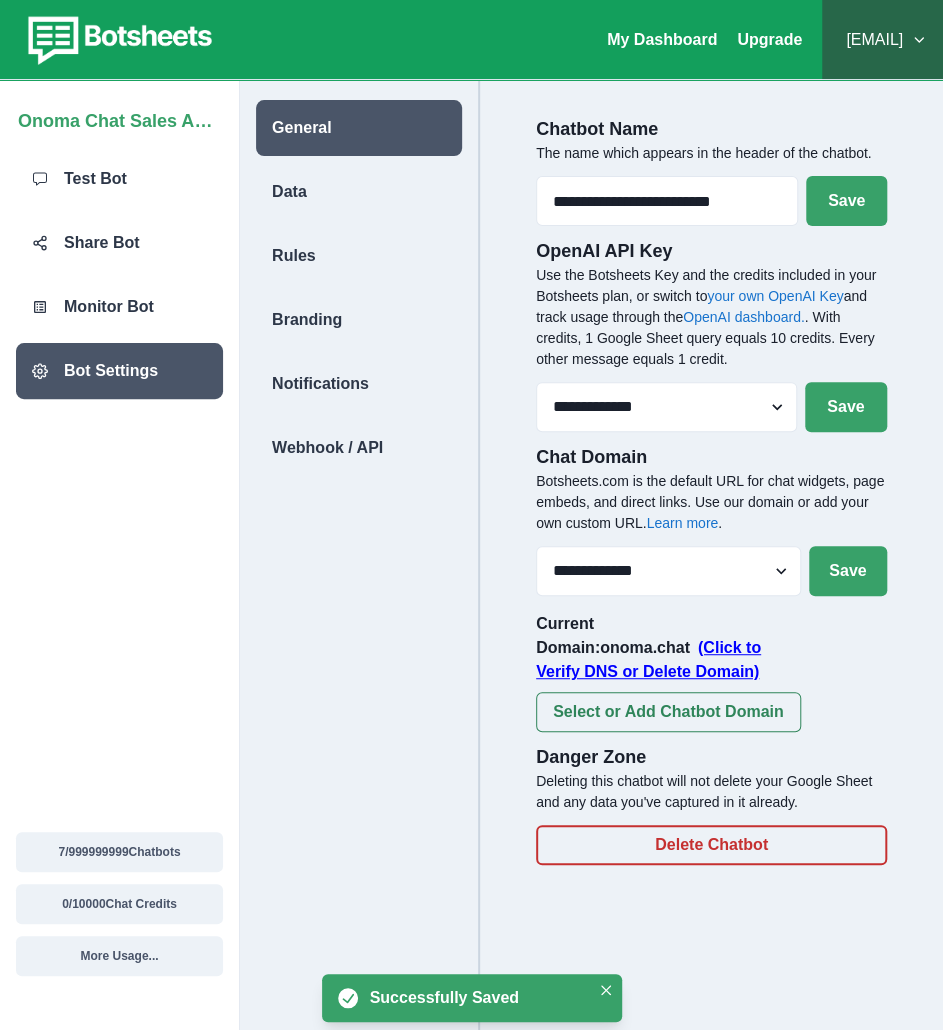 click on "(Click to Verify DNS or Delete Domain)" at bounding box center (648, 659) 